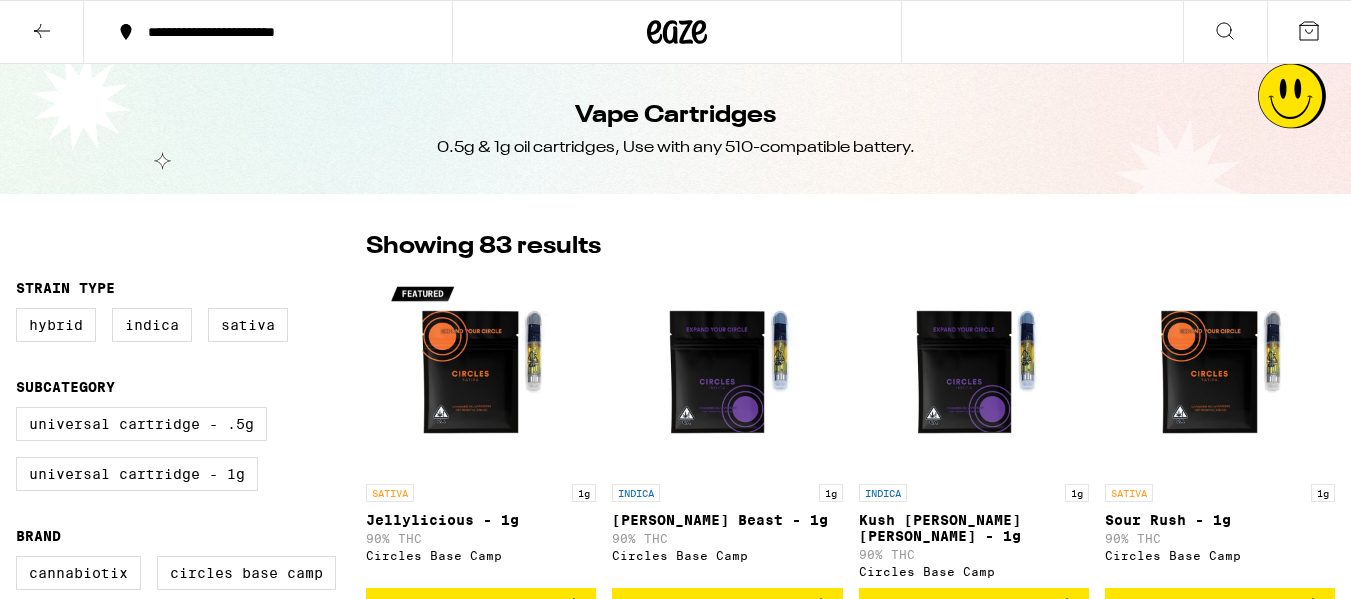 scroll, scrollTop: 0, scrollLeft: 0, axis: both 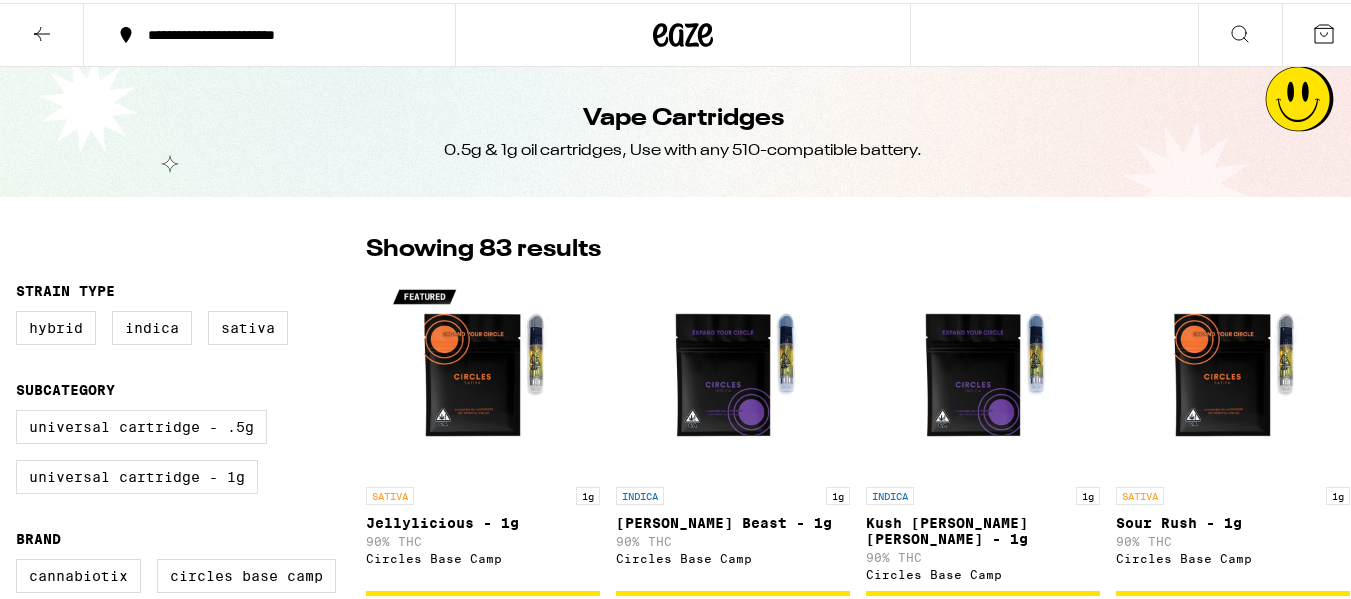 click at bounding box center (483, 374) 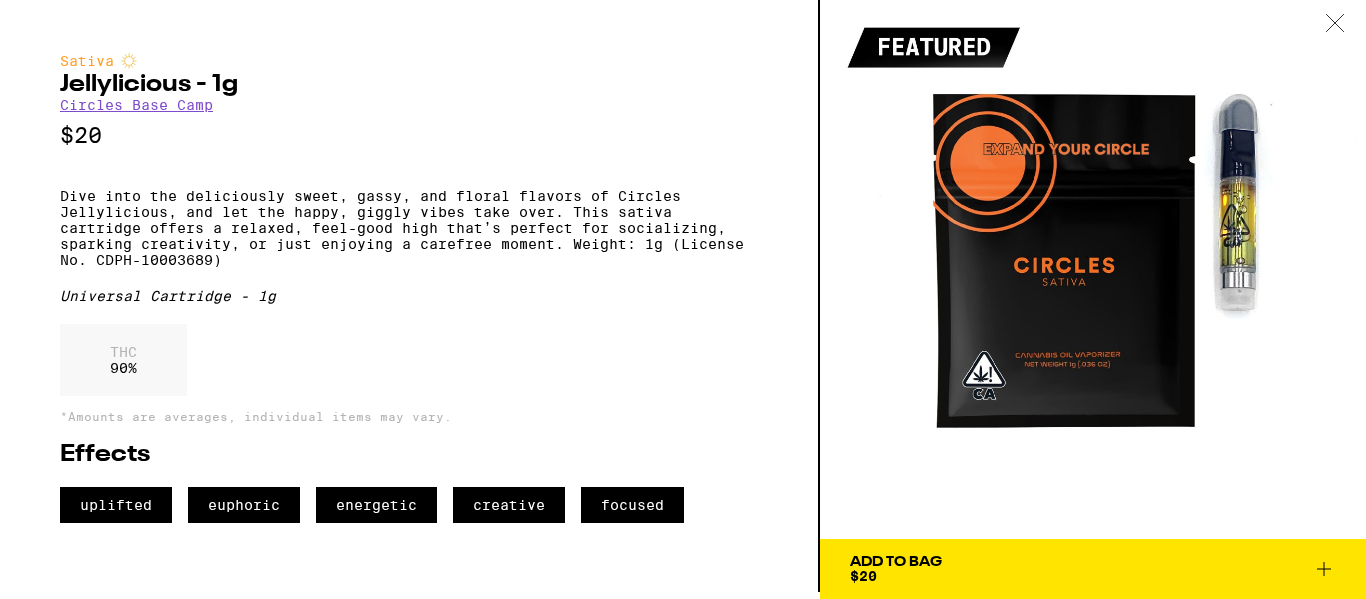 scroll, scrollTop: 0, scrollLeft: 0, axis: both 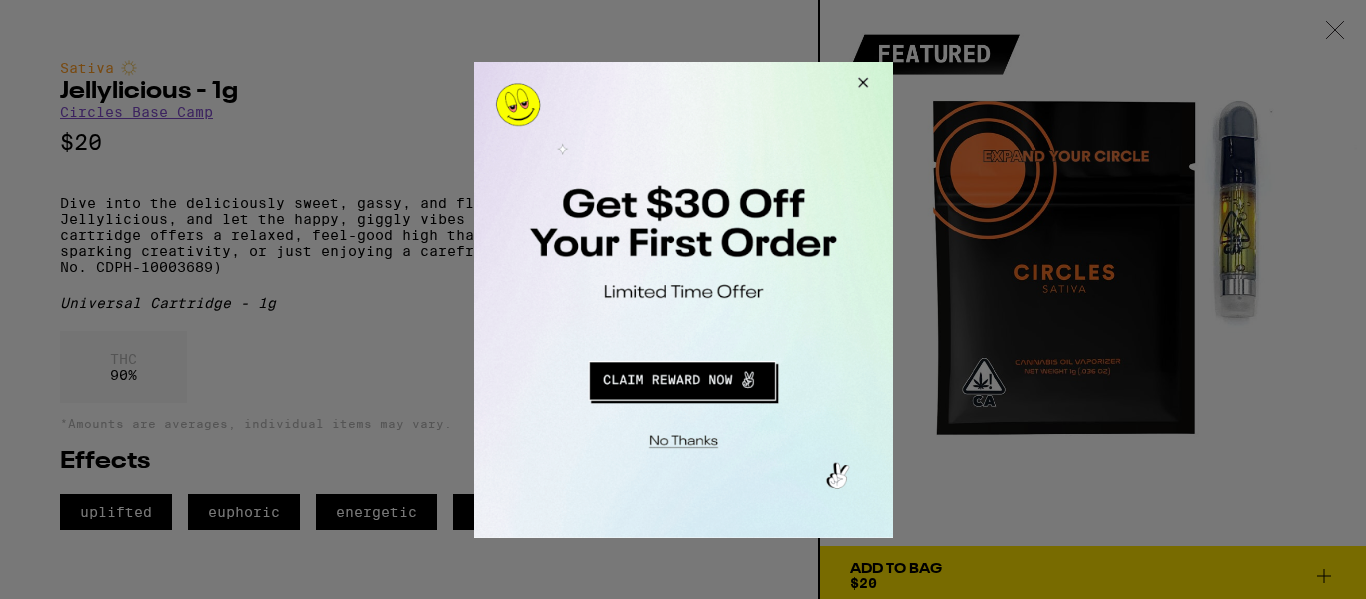 click at bounding box center (681, 377) 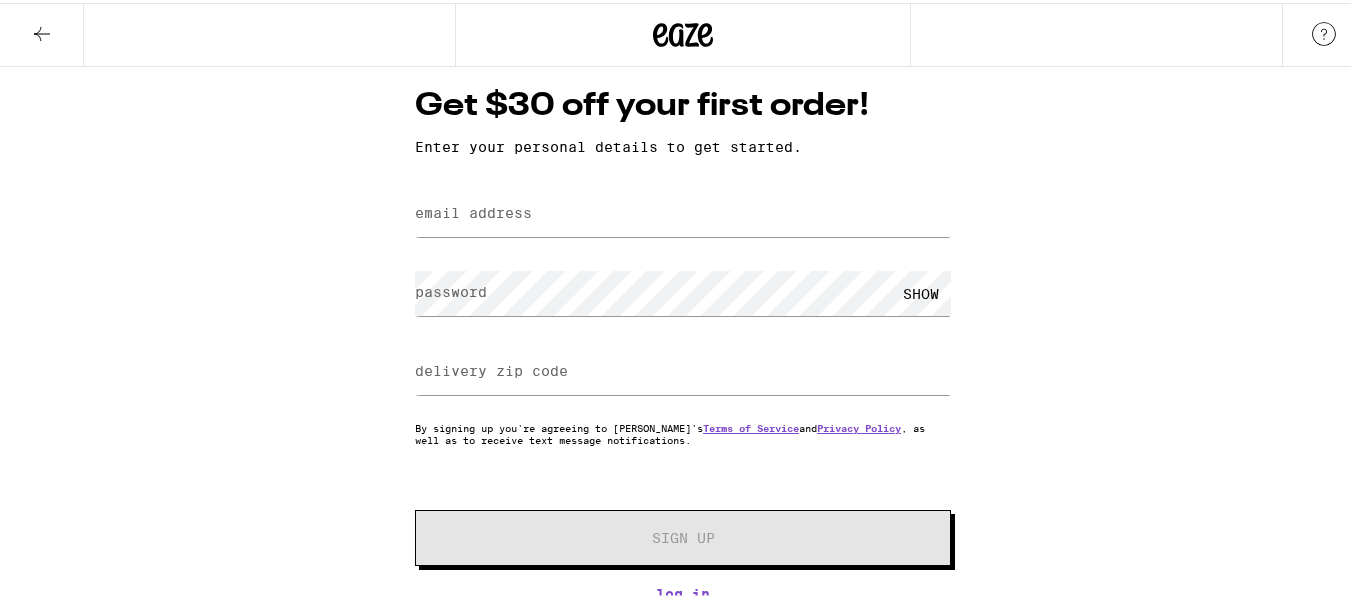 scroll, scrollTop: 39, scrollLeft: 0, axis: vertical 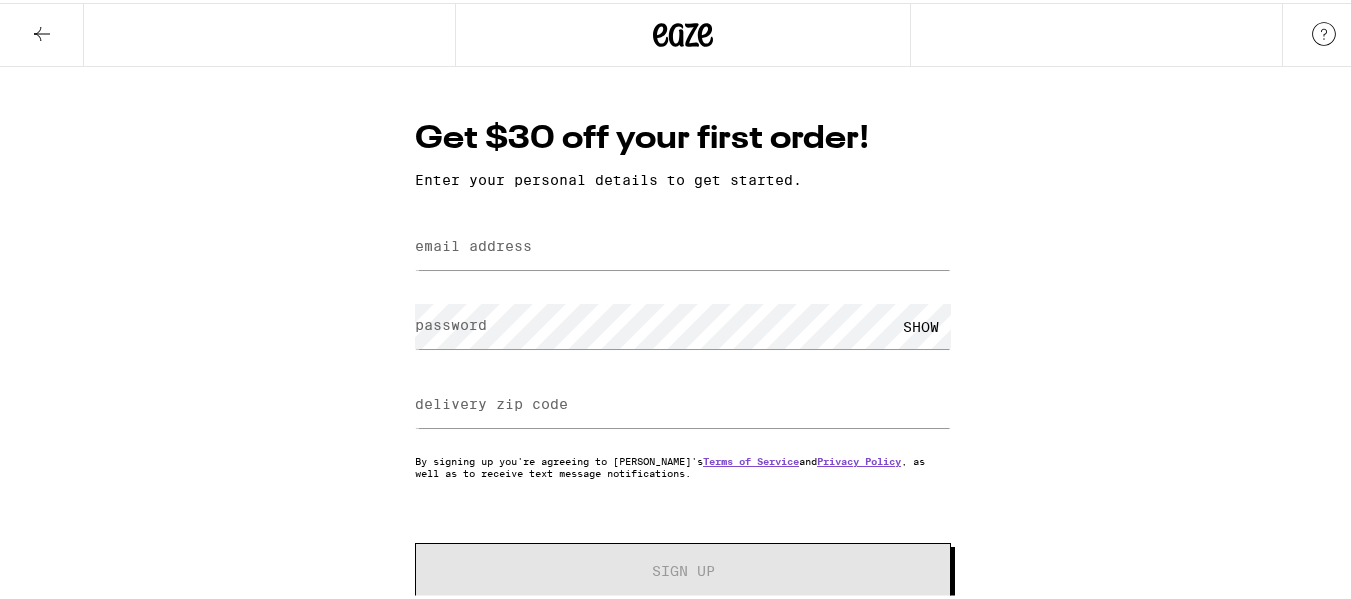 click 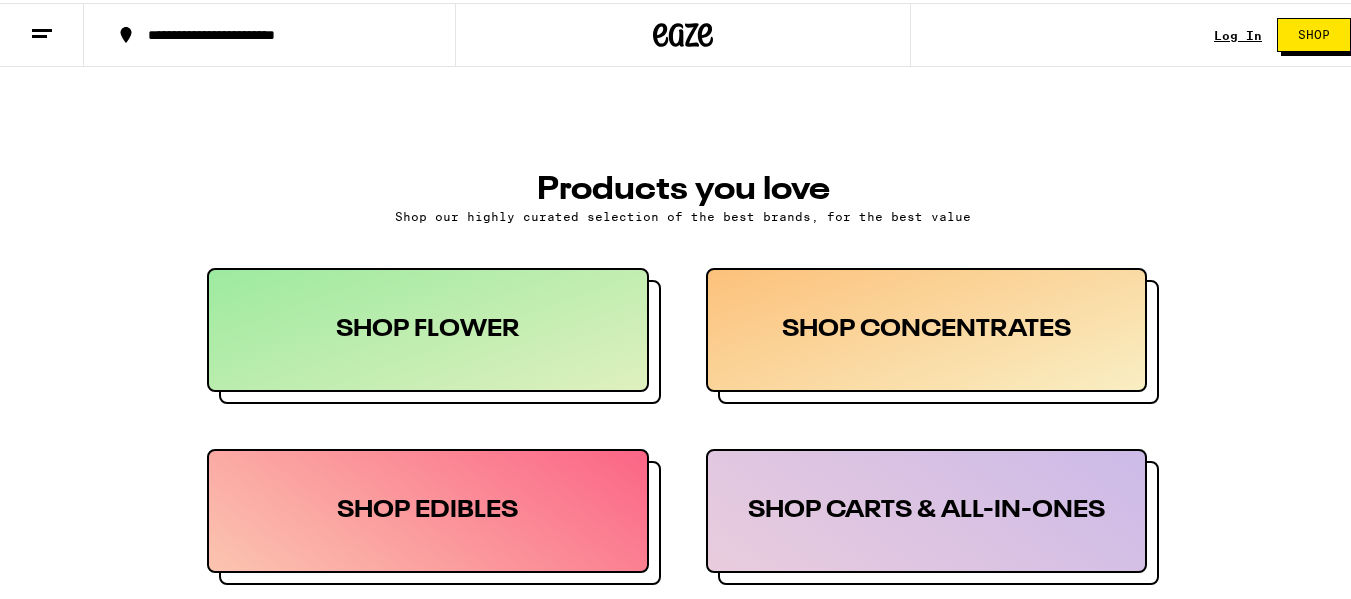 scroll, scrollTop: 886, scrollLeft: 0, axis: vertical 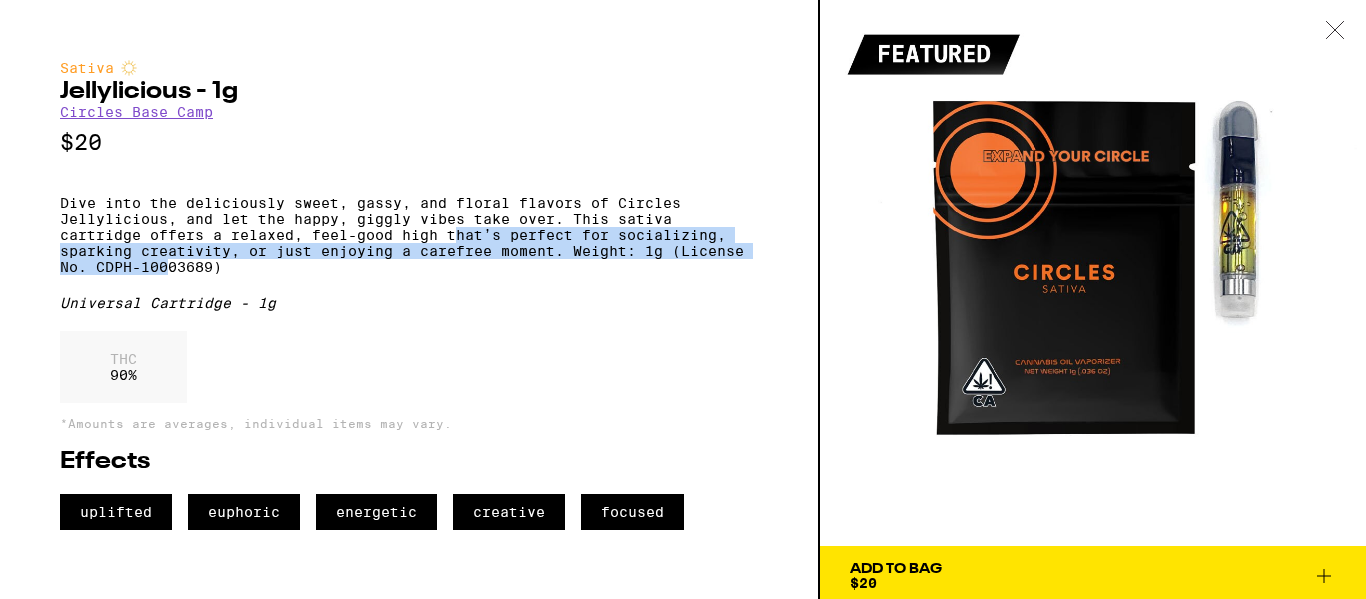 drag, startPoint x: 172, startPoint y: 281, endPoint x: 458, endPoint y: 247, distance: 288.0139 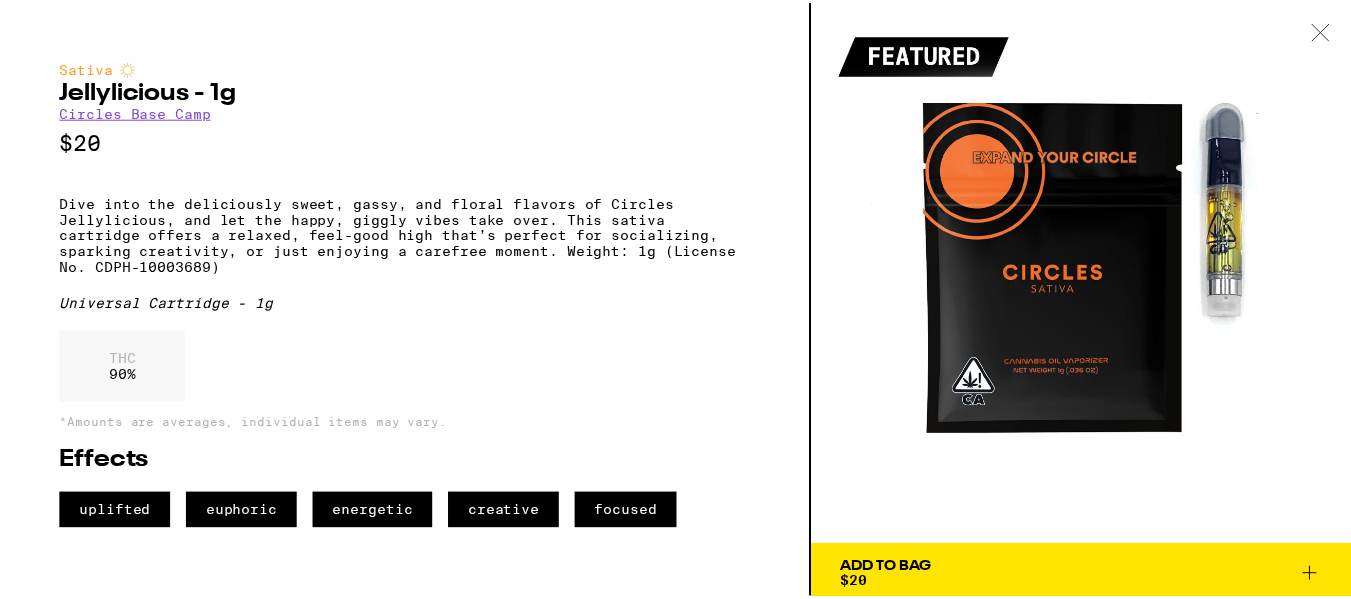 scroll, scrollTop: 7, scrollLeft: 0, axis: vertical 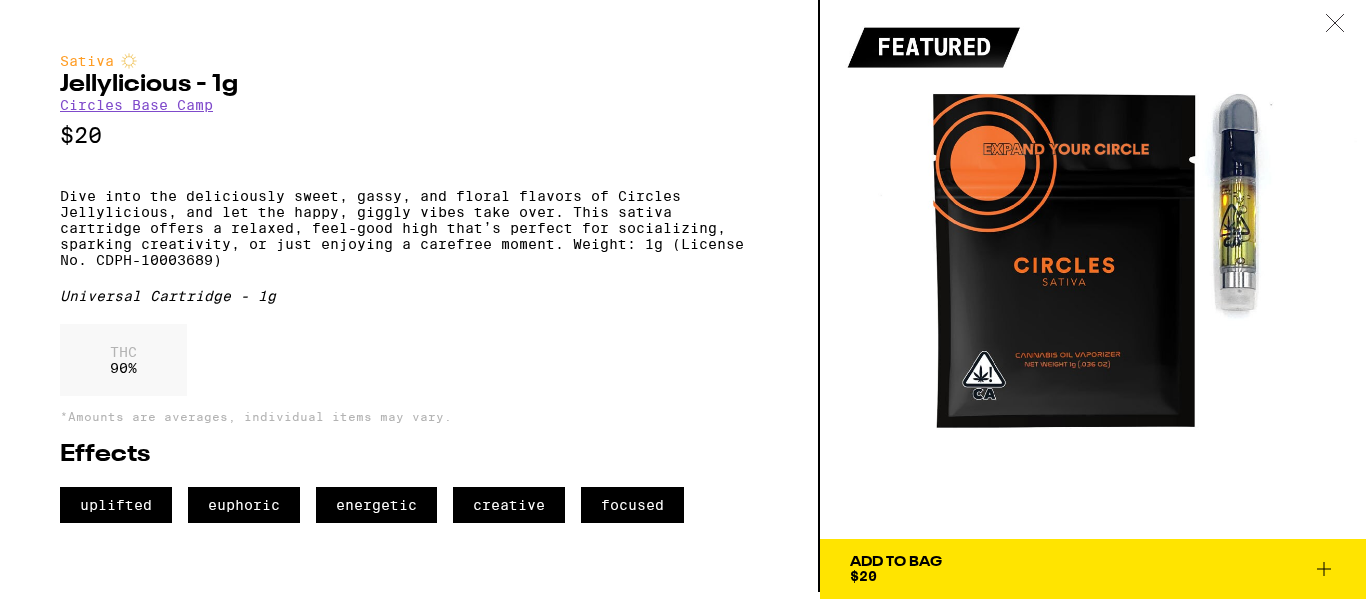click on "Add To Bag $20" at bounding box center (1093, 569) 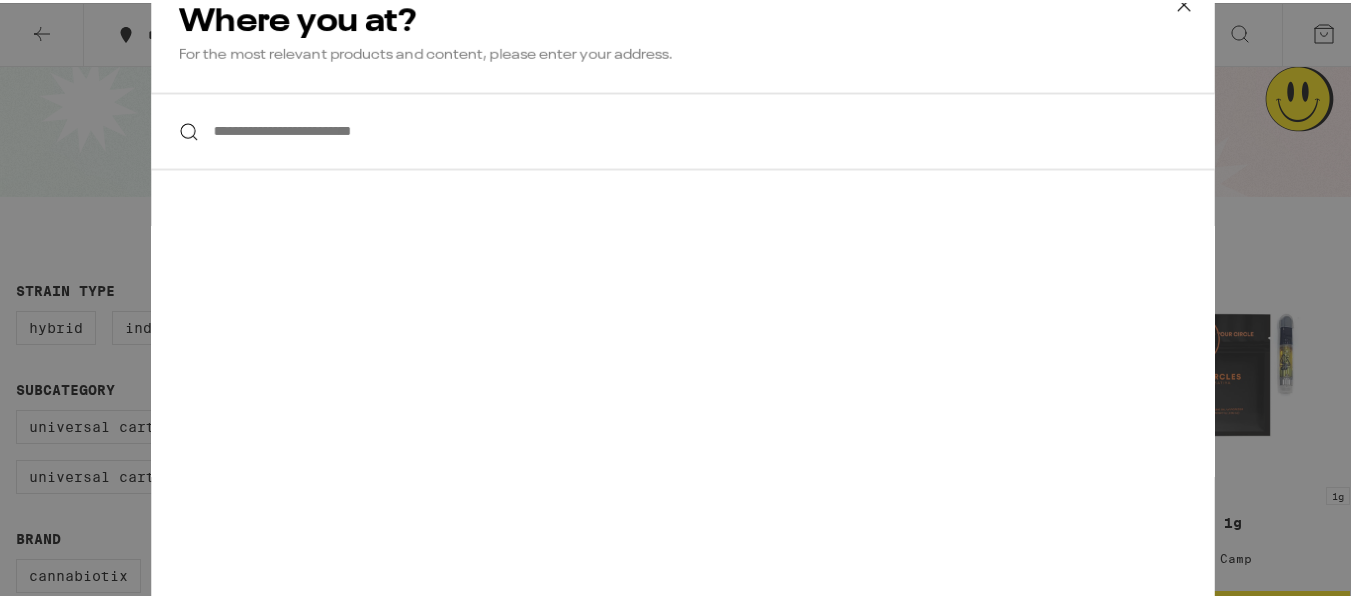 click on "**********" at bounding box center (683, 128) 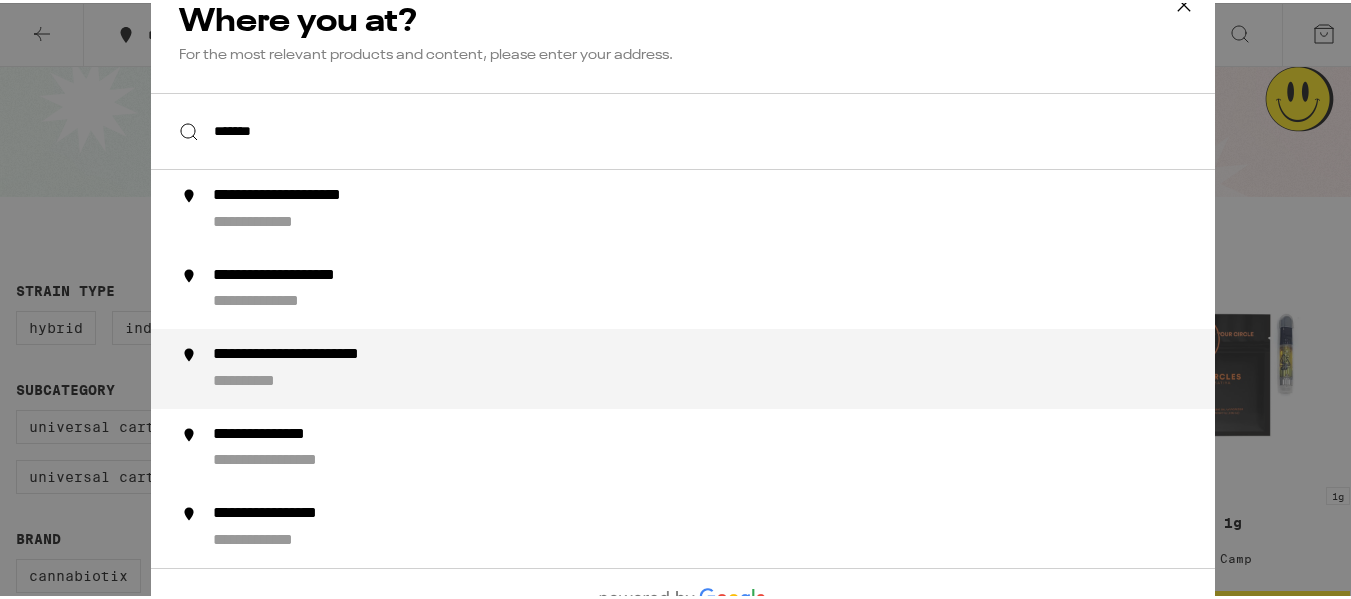 click on "**********" at bounding box center (723, 366) 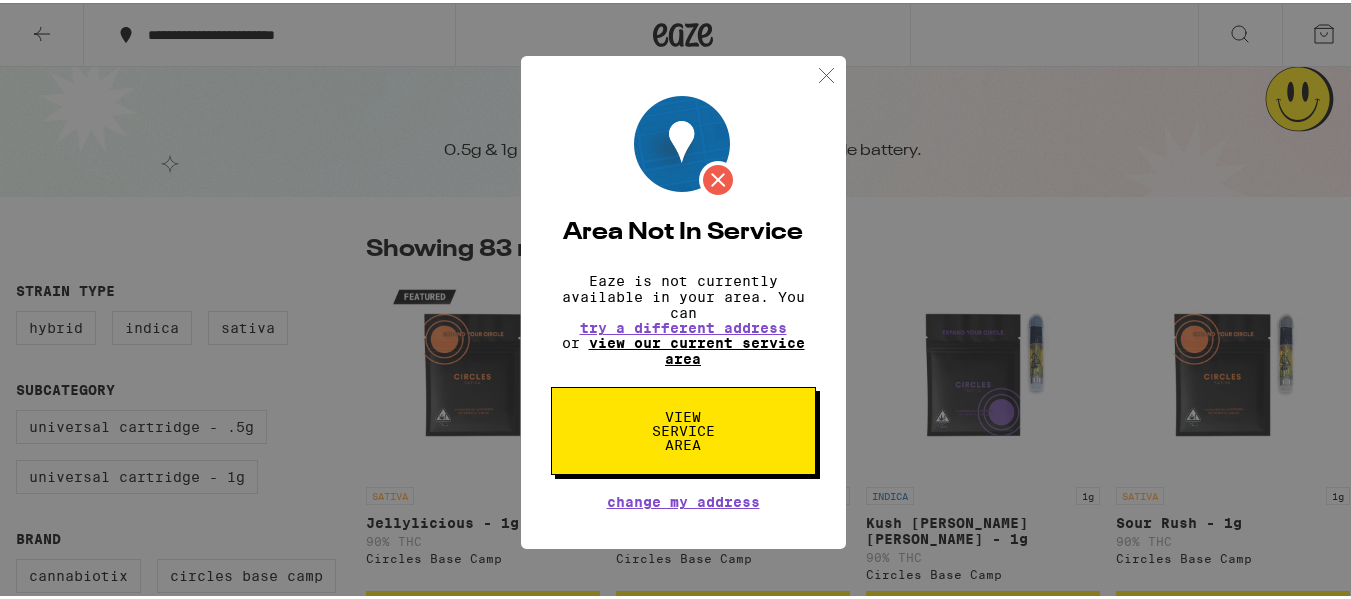 click on "view our current service area" at bounding box center [697, 348] 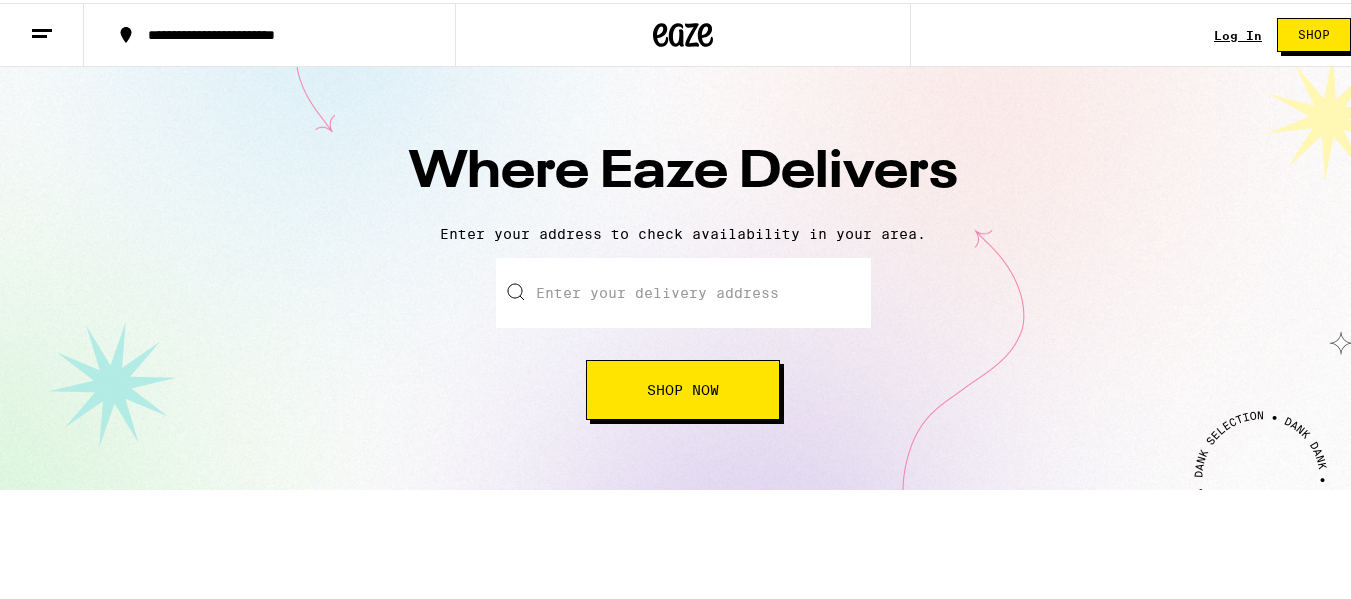 scroll, scrollTop: 139, scrollLeft: 0, axis: vertical 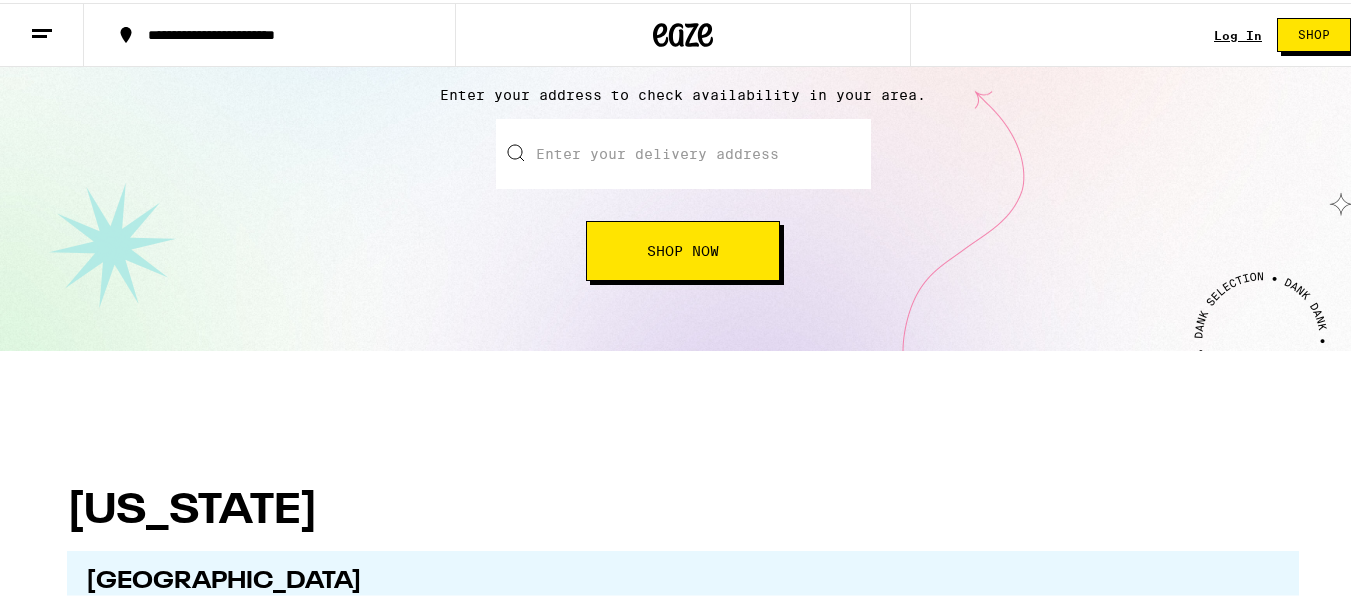 click at bounding box center (683, 151) 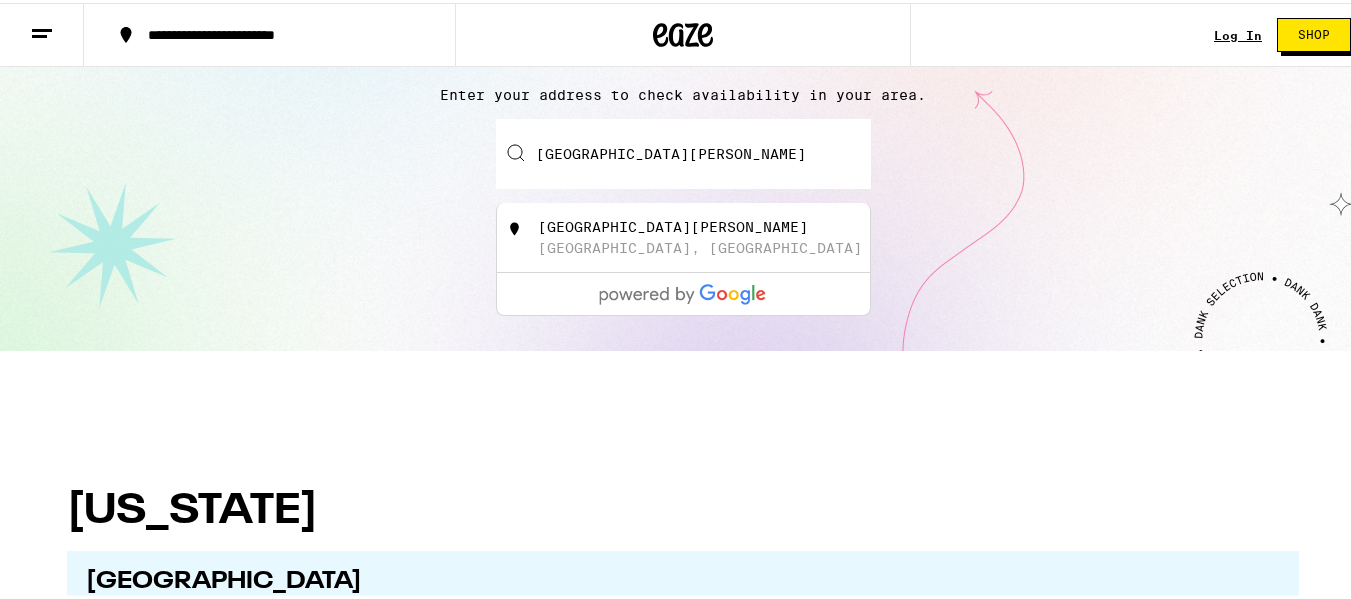 click on "1121 Edison Glen Terrace Edison, NJ" at bounding box center (716, 235) 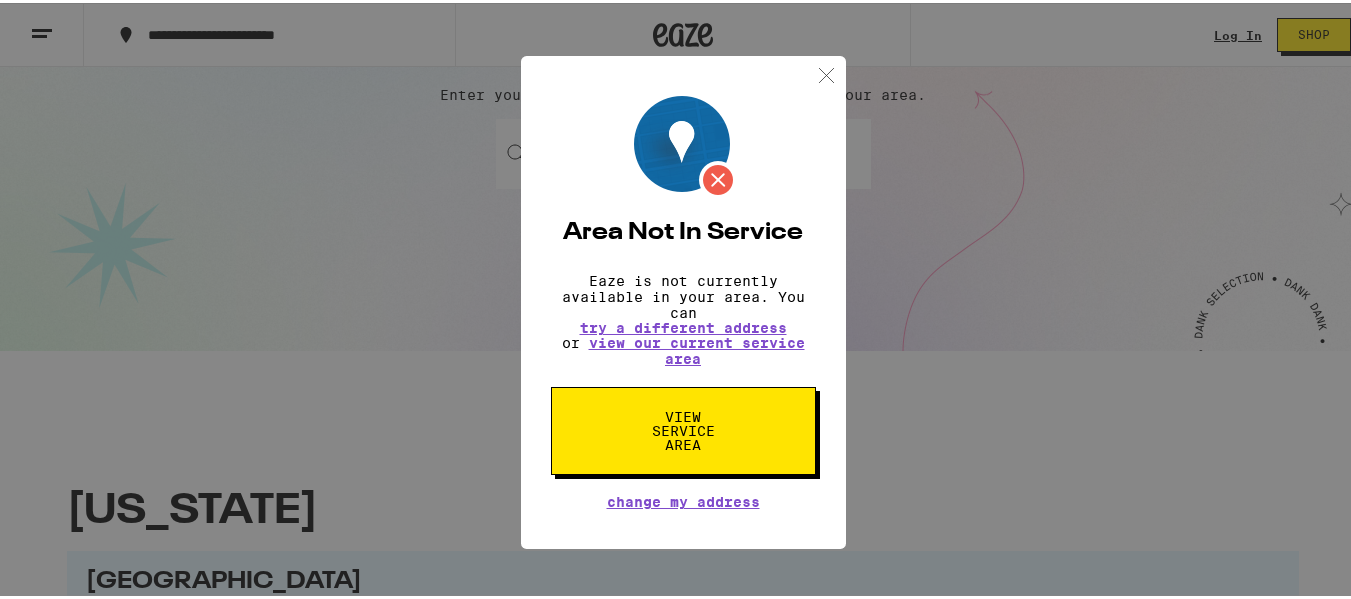 click at bounding box center (826, 72) 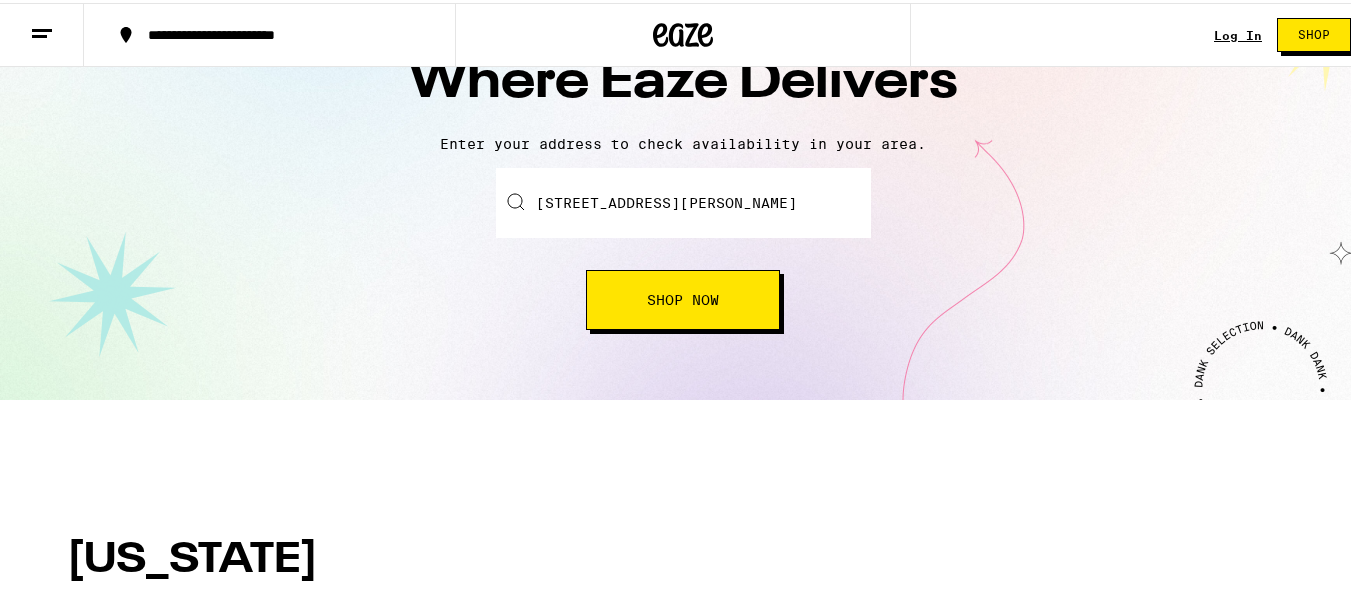 scroll, scrollTop: 0, scrollLeft: 0, axis: both 